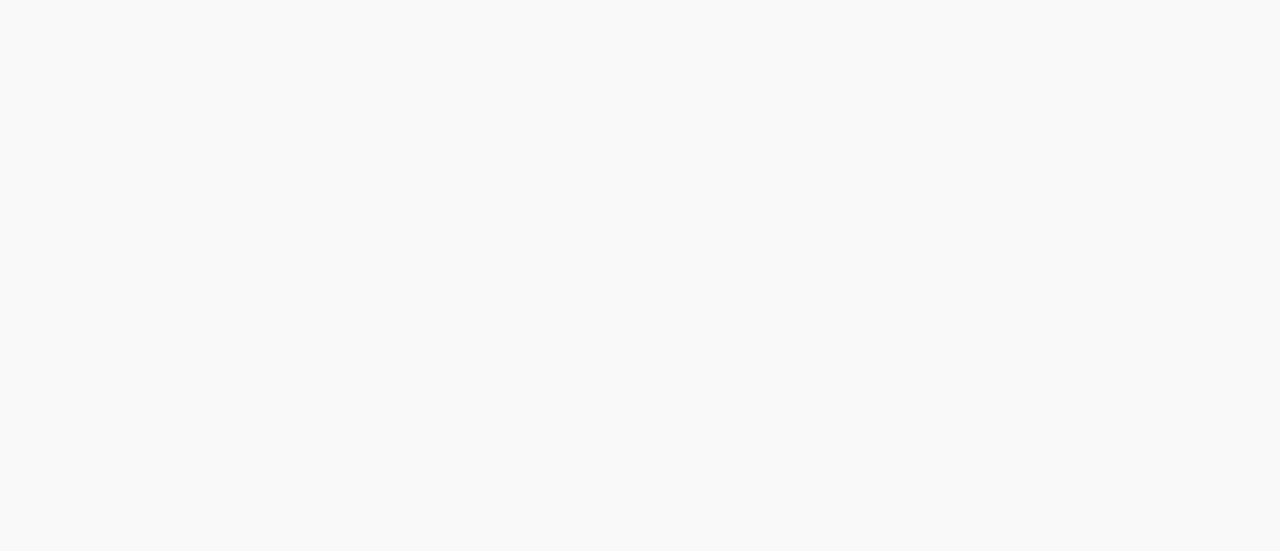 scroll, scrollTop: 0, scrollLeft: 0, axis: both 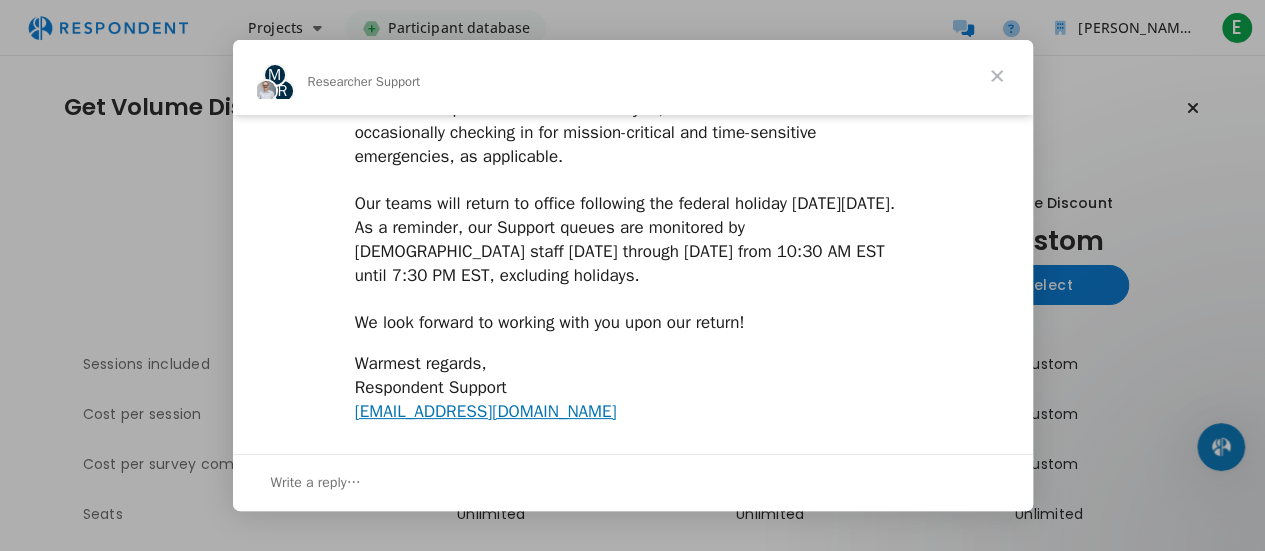 click at bounding box center (997, 76) 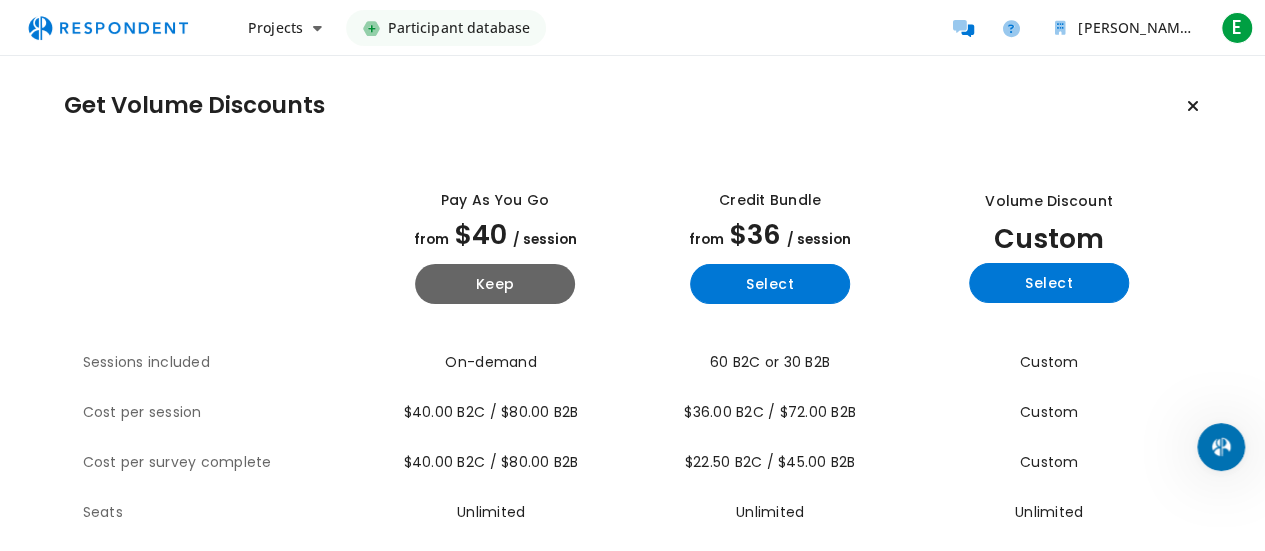 scroll, scrollTop: 0, scrollLeft: 0, axis: both 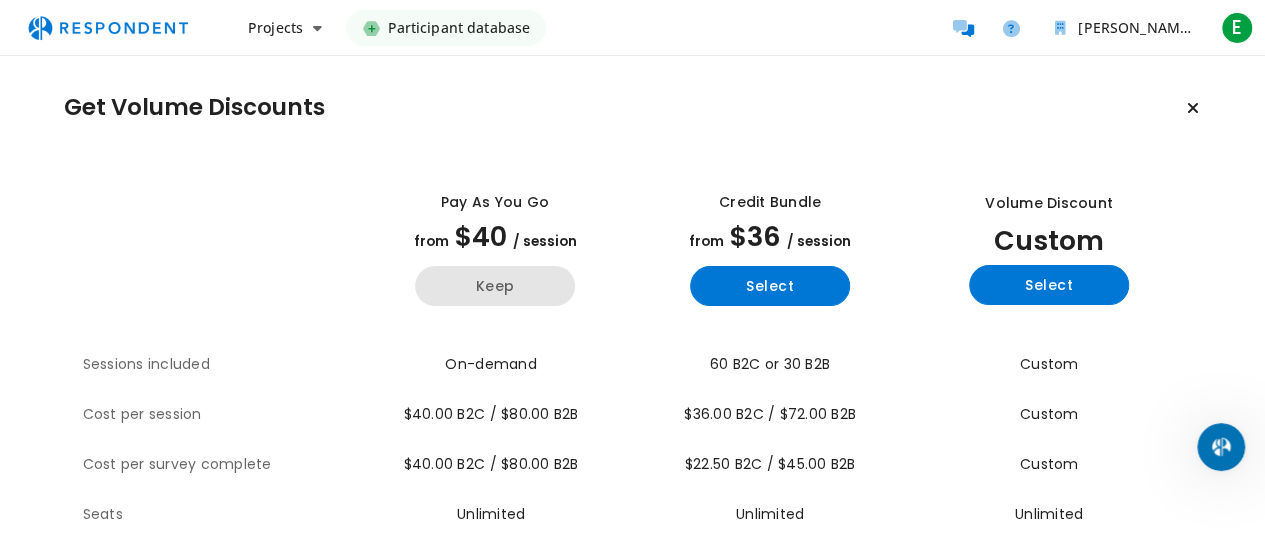click on "Keep" at bounding box center [495, 286] 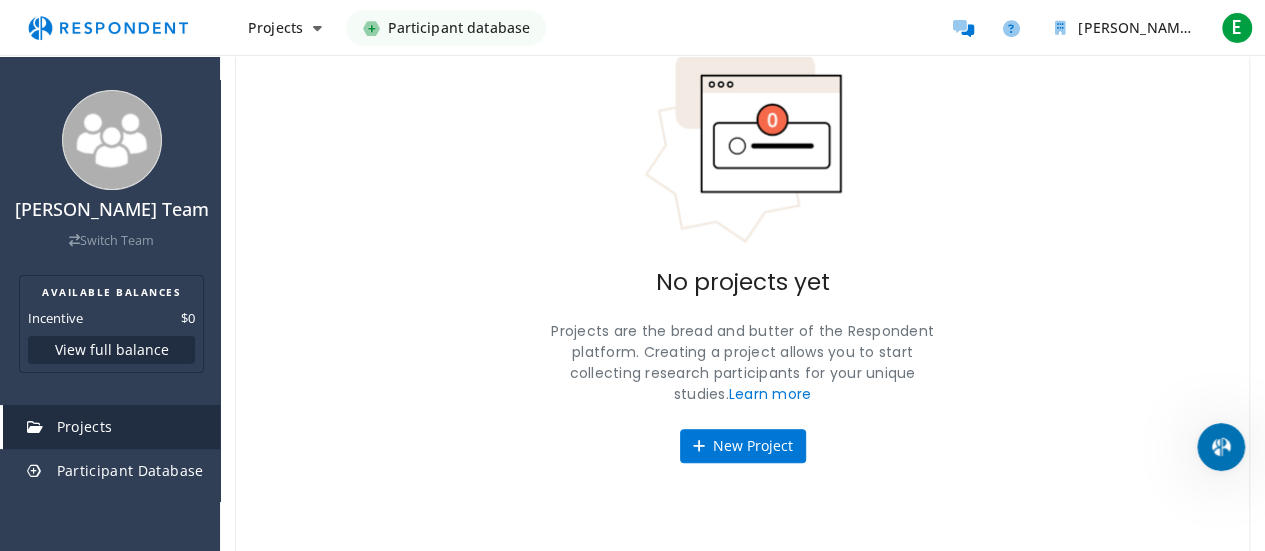 scroll, scrollTop: 167, scrollLeft: 0, axis: vertical 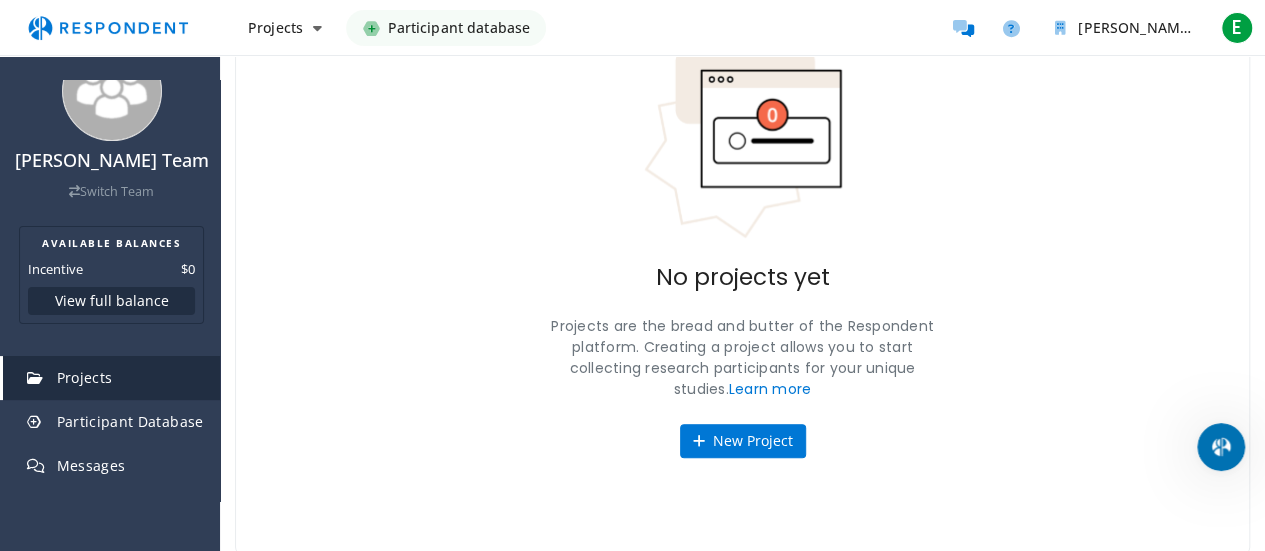 click on "No projects yet    Projects are the bread and butter of the Respondent platform. Creating a project allows you to start collecting research participants for your unique studies.   Learn more         New Project" at bounding box center [742, 252] 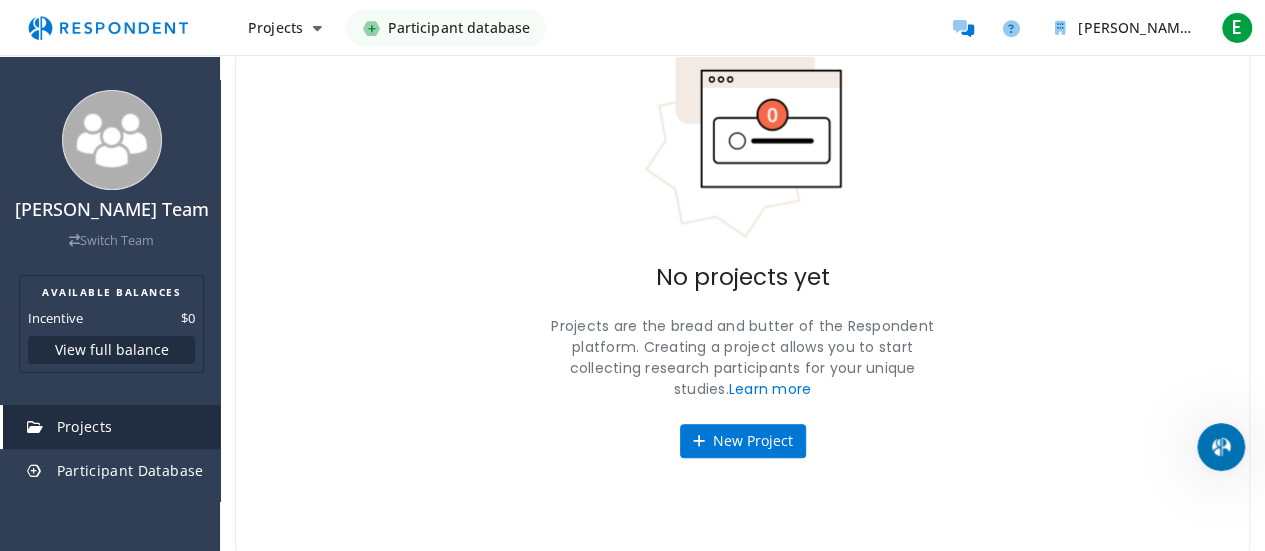 scroll, scrollTop: 0, scrollLeft: 0, axis: both 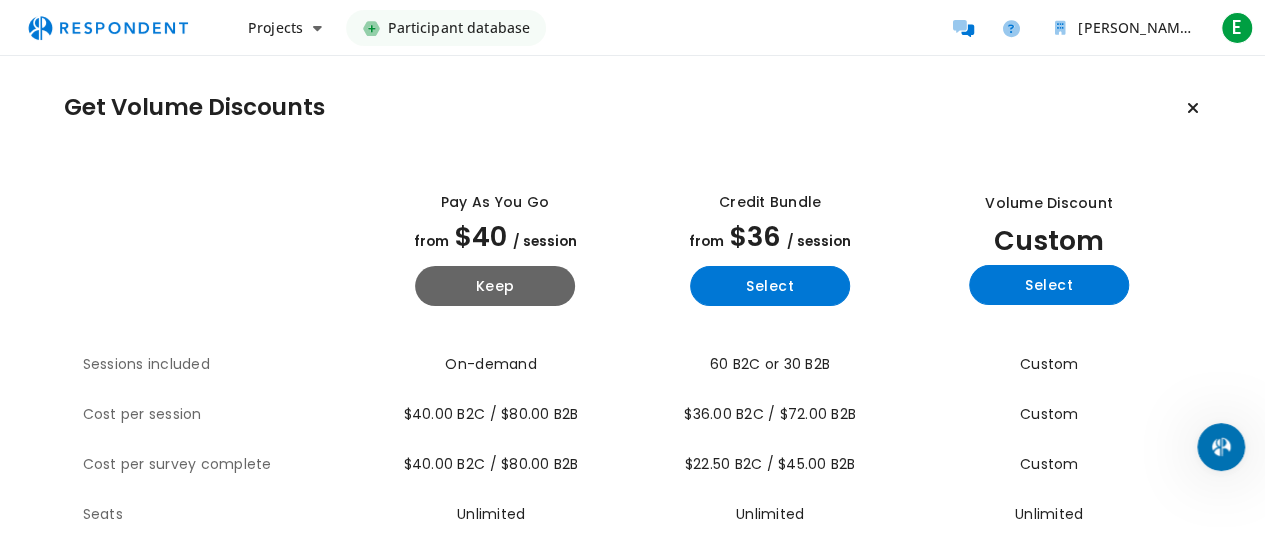 drag, startPoint x: 586, startPoint y: 416, endPoint x: 557, endPoint y: 415, distance: 29.017237 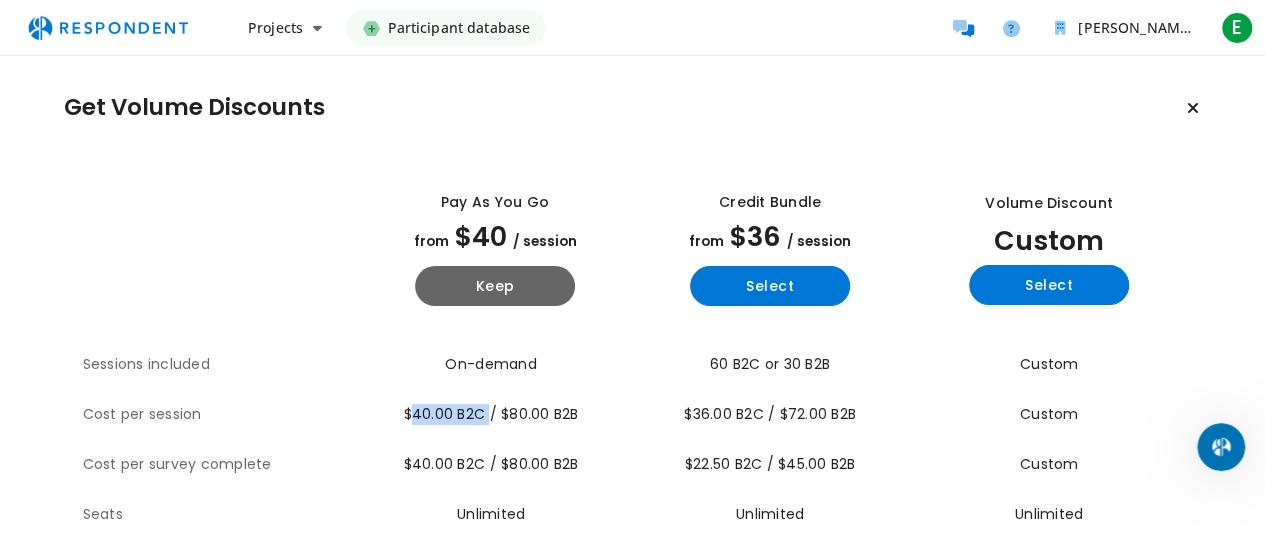 drag, startPoint x: 483, startPoint y: 415, endPoint x: 407, endPoint y: 409, distance: 76.23647 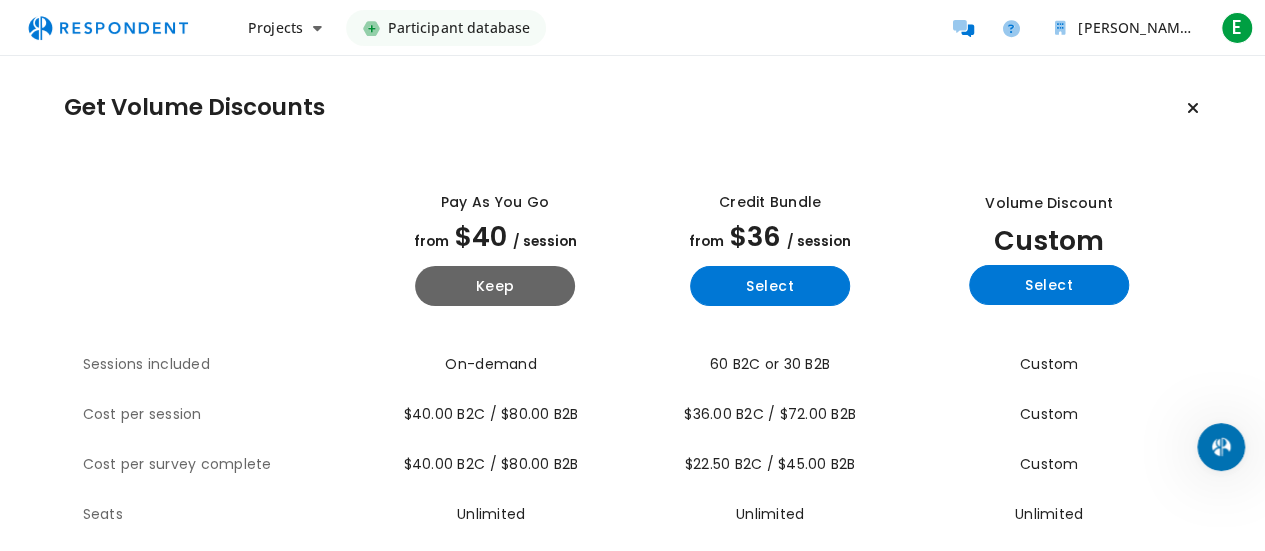 drag, startPoint x: 498, startPoint y: 411, endPoint x: 595, endPoint y: 404, distance: 97.25225 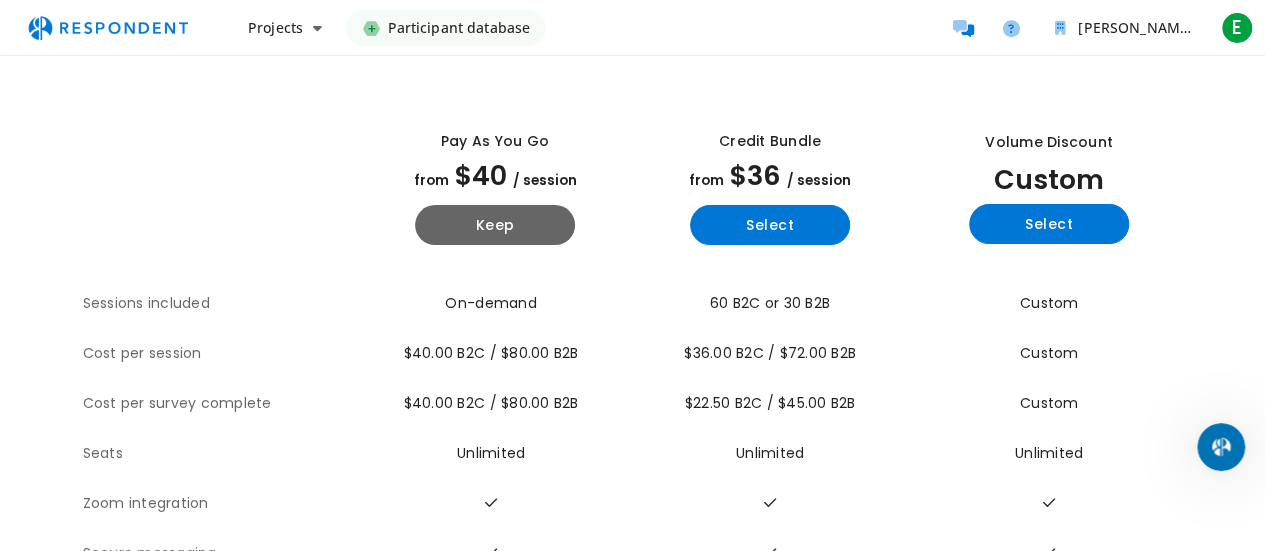 scroll, scrollTop: 0, scrollLeft: 0, axis: both 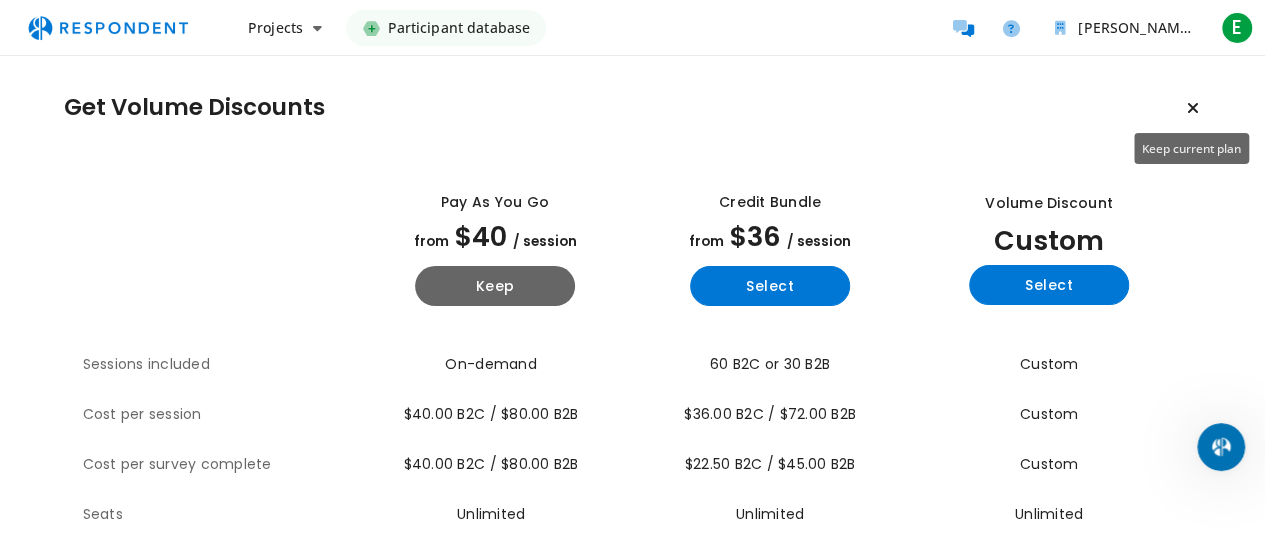 click at bounding box center [1193, 108] 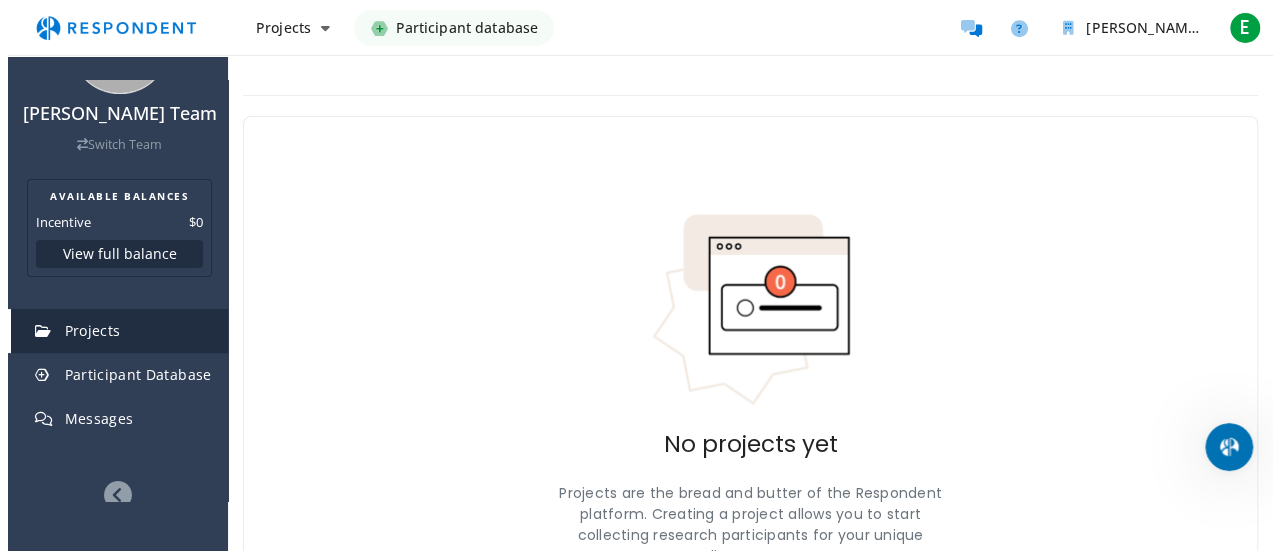scroll, scrollTop: 143, scrollLeft: 0, axis: vertical 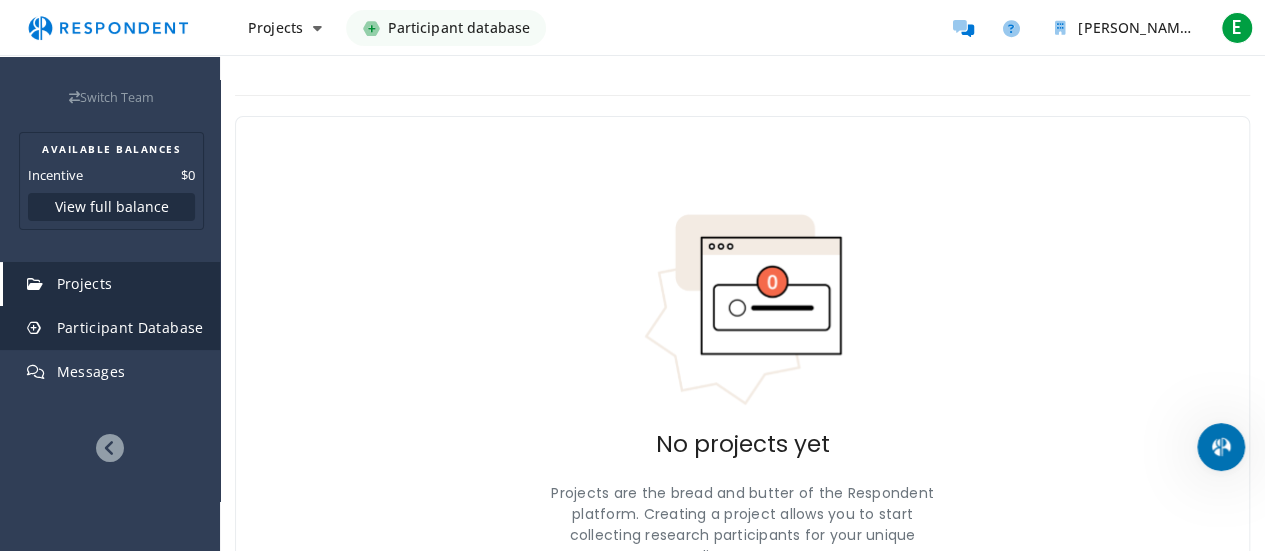 click on "Participant Database" at bounding box center [130, 327] 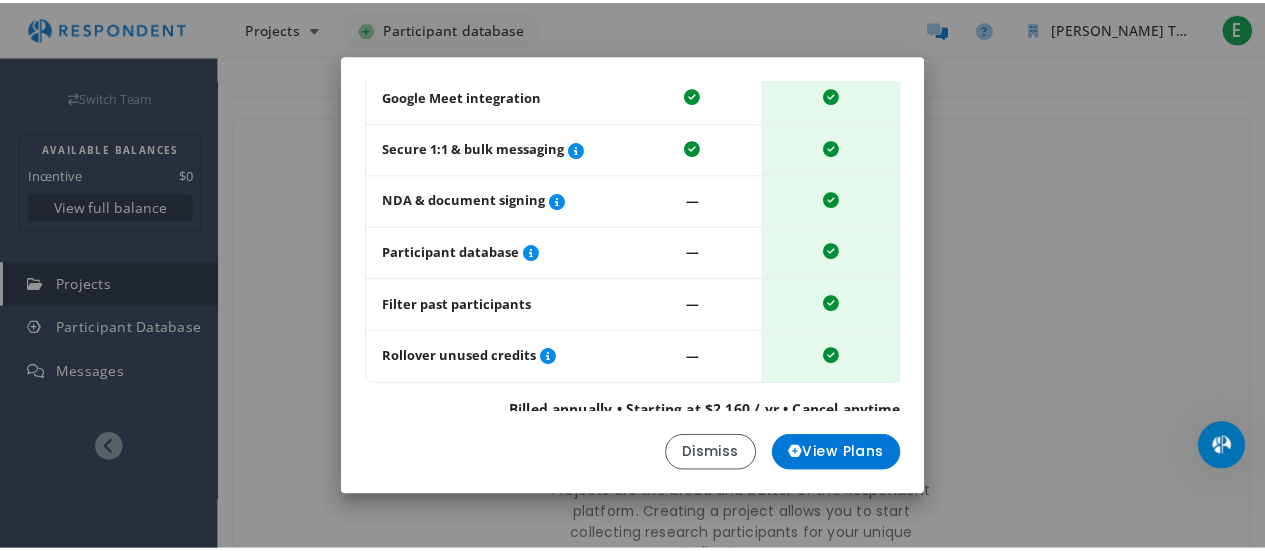 scroll, scrollTop: 323, scrollLeft: 0, axis: vertical 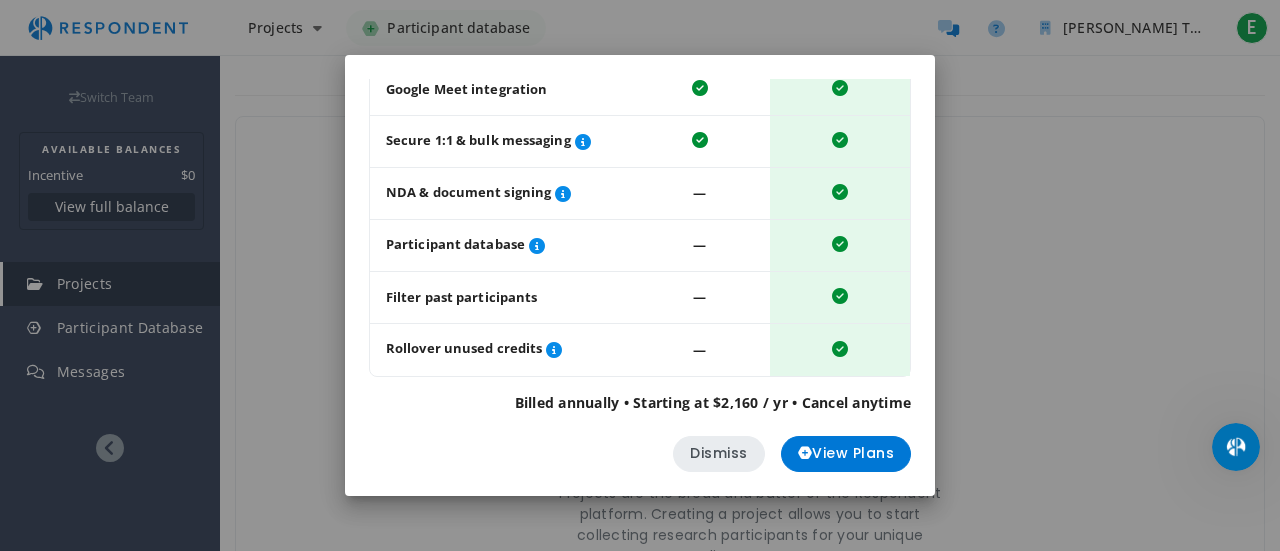 click on "Dismiss" 